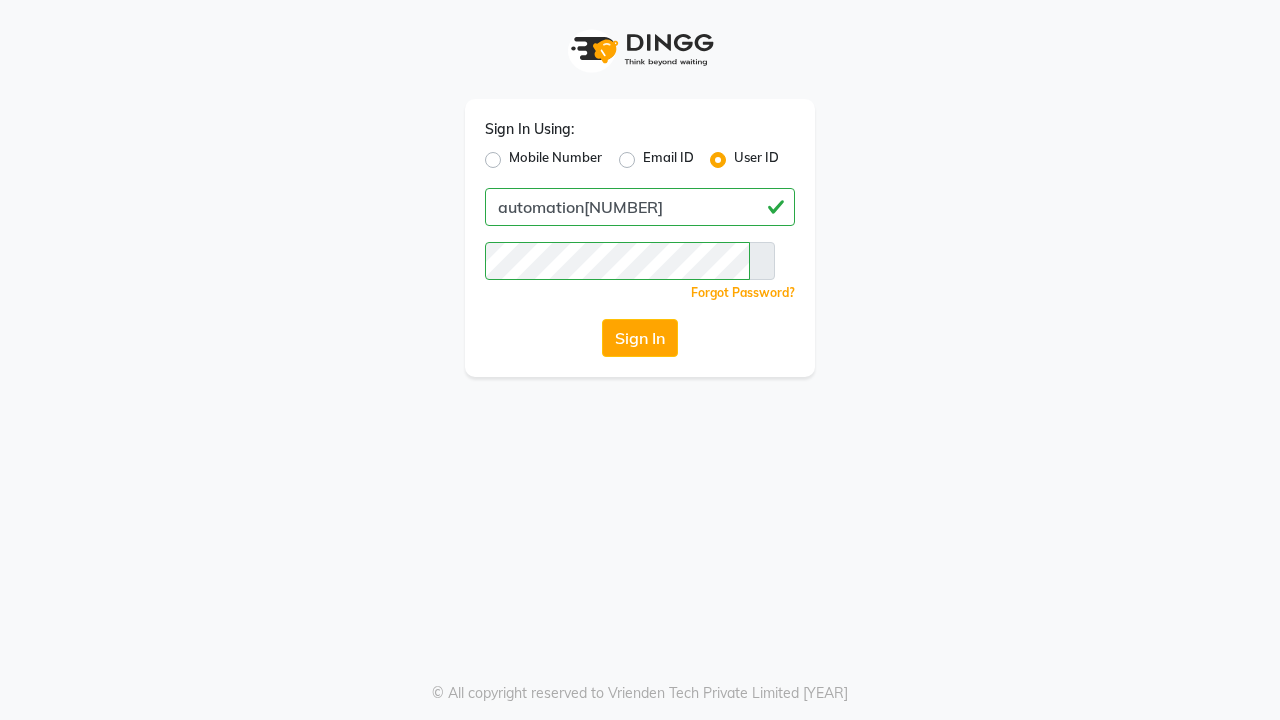 scroll, scrollTop: 0, scrollLeft: 0, axis: both 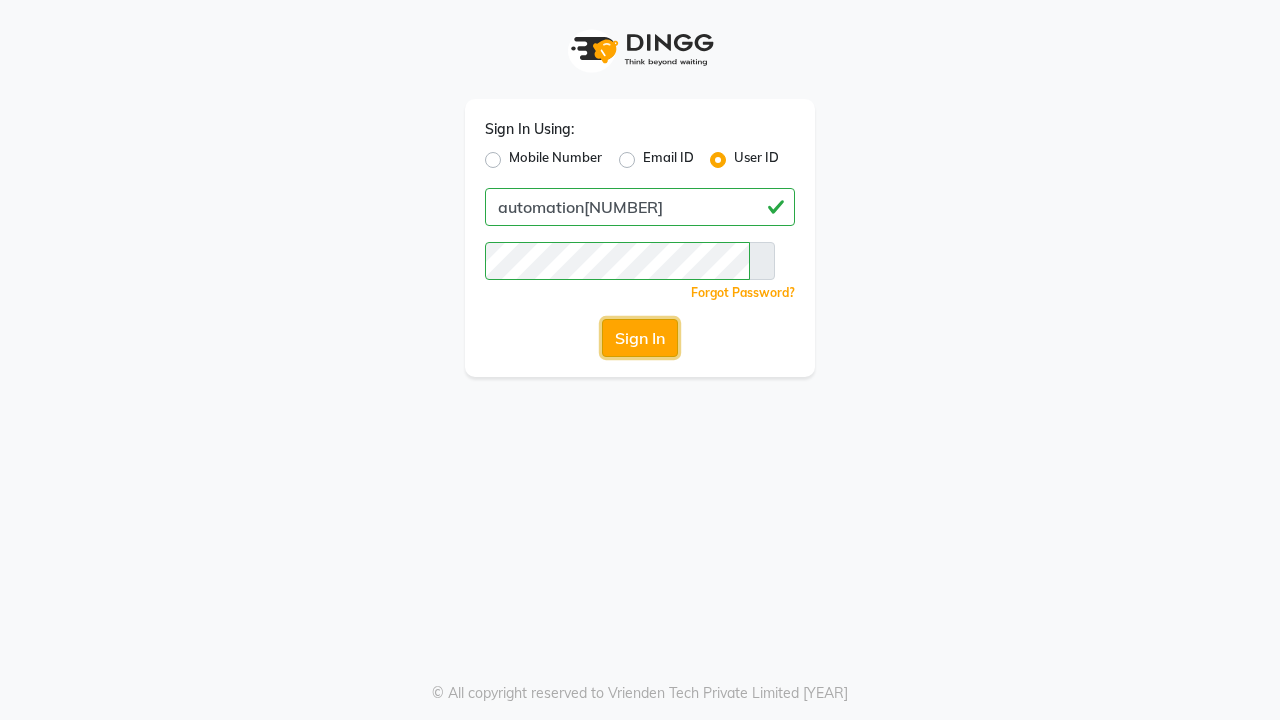 click on "Sign In" at bounding box center (640, 338) 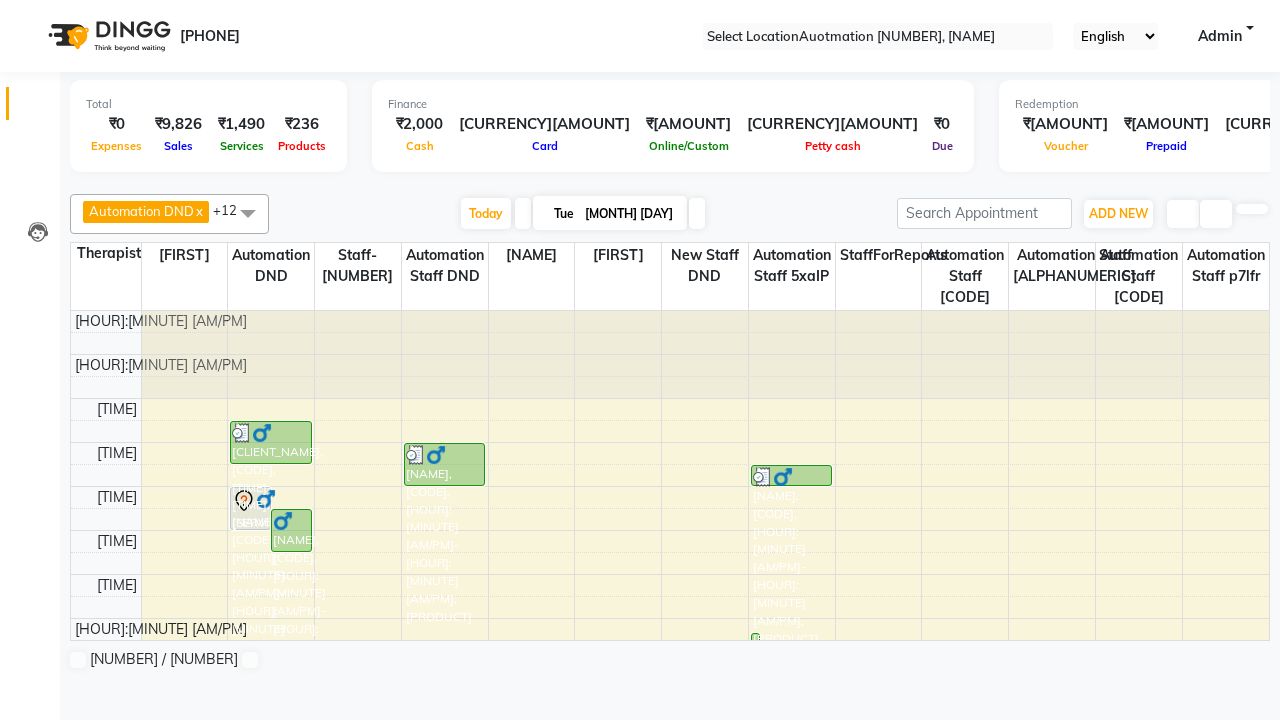 click at bounding box center [31, 8] 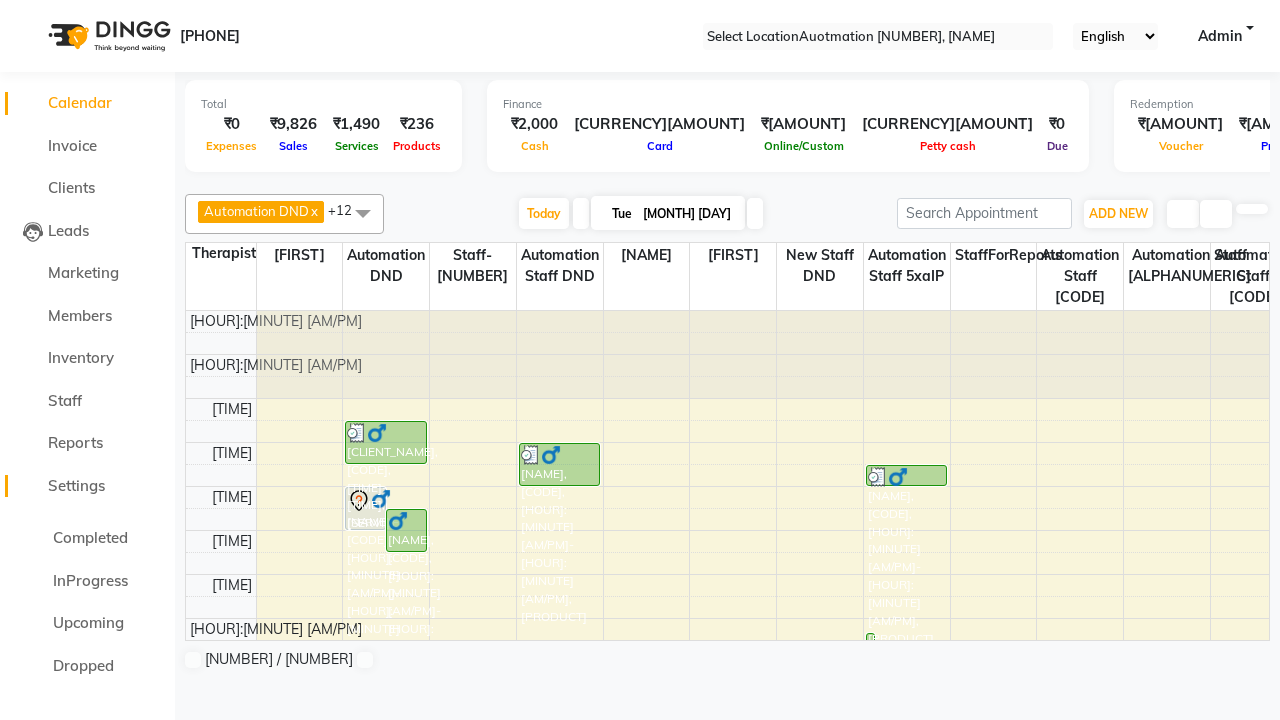 click on "Settings" at bounding box center [76, 485] 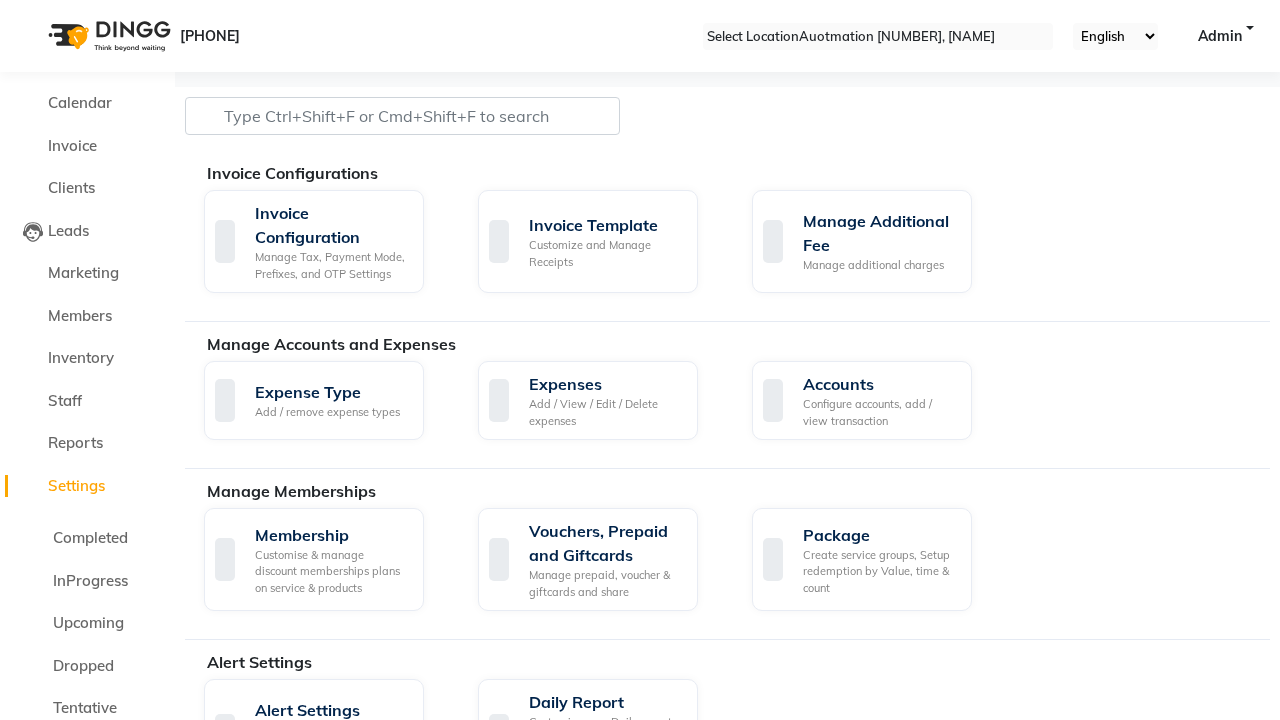 click at bounding box center (31, 8) 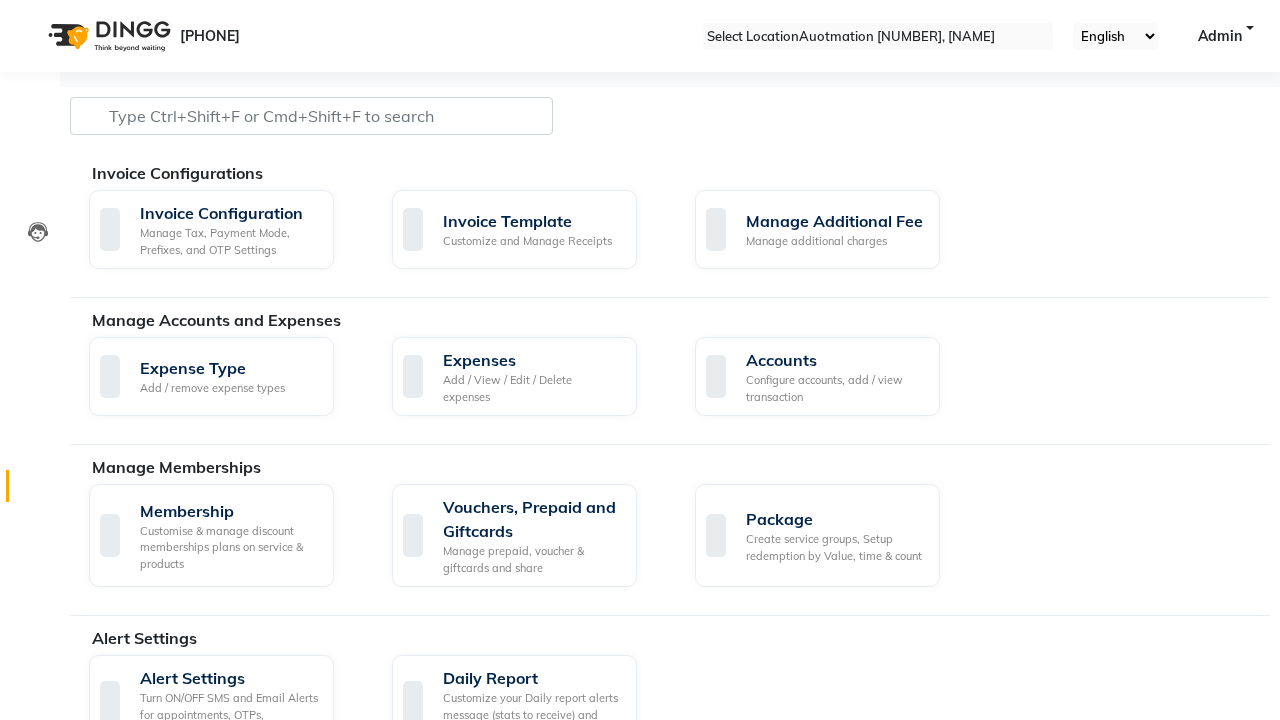 click at bounding box center [38, 491] 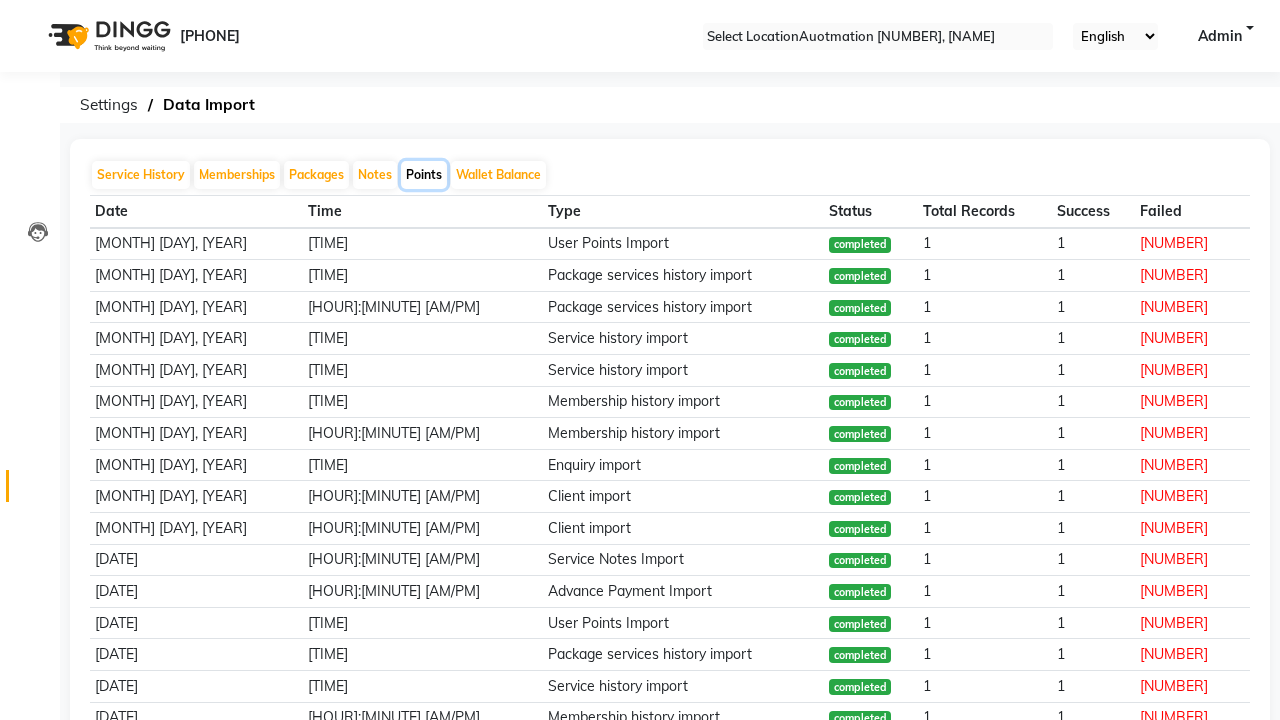 click on "Points" at bounding box center (424, 175) 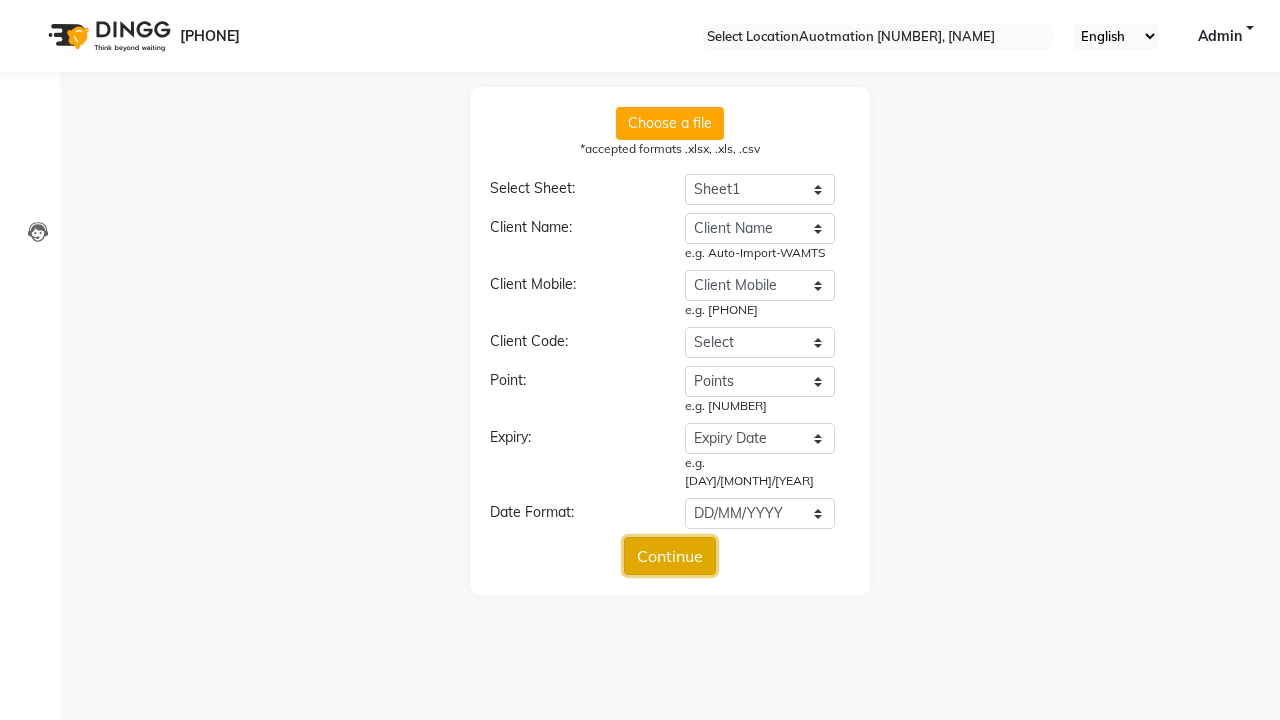 click on "Continue" at bounding box center (670, 556) 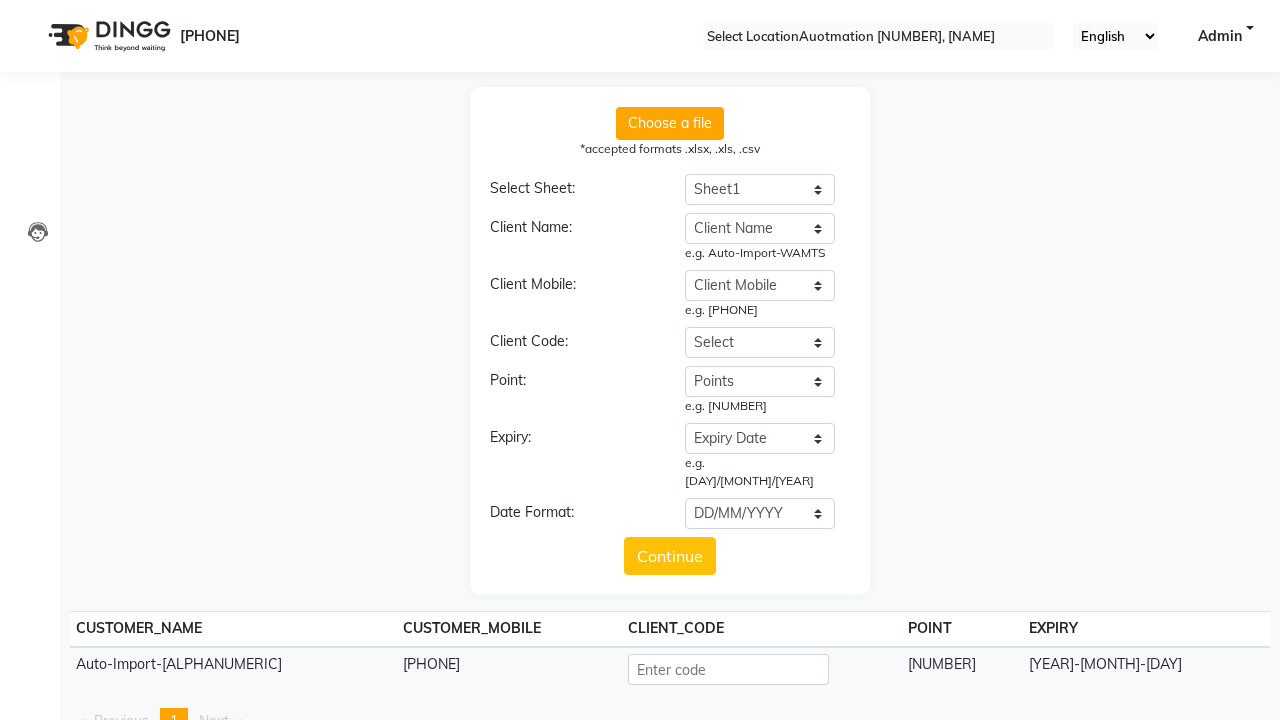 click on "Upload" at bounding box center [670, 770] 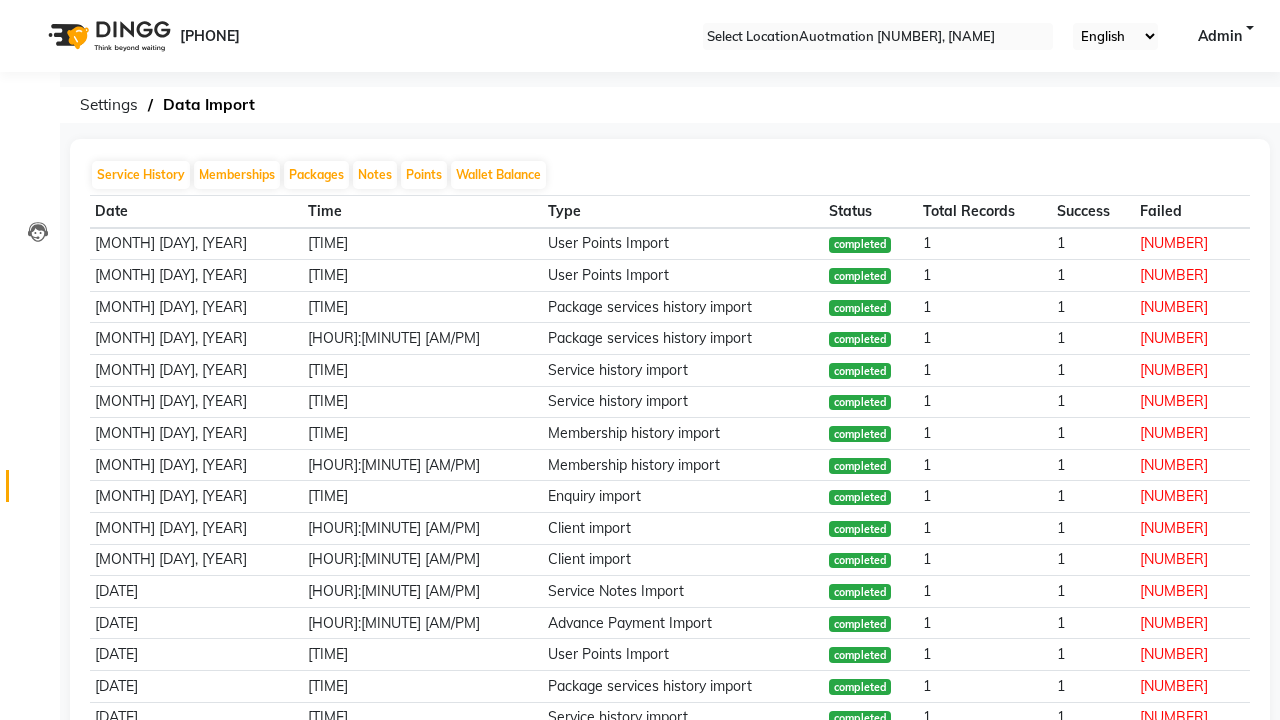 click on "Bulk insert completed successfully" at bounding box center (640, 30939) 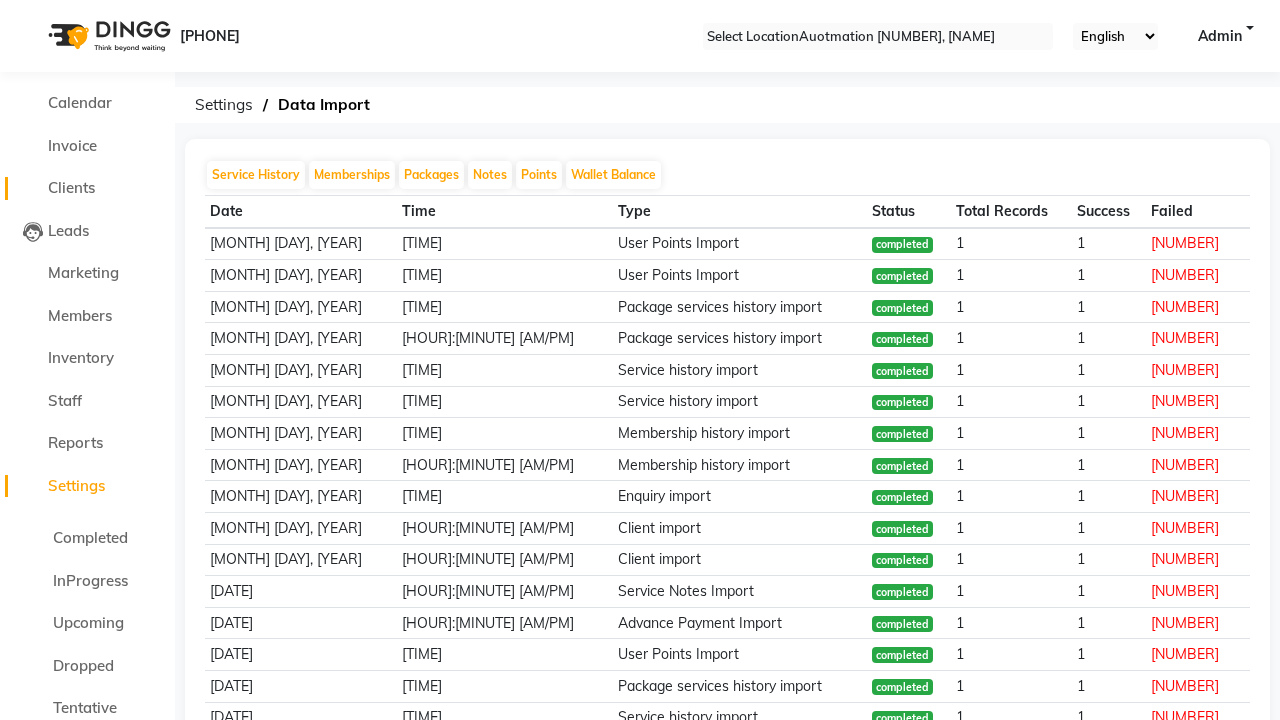 click on "Clients" at bounding box center [71, 187] 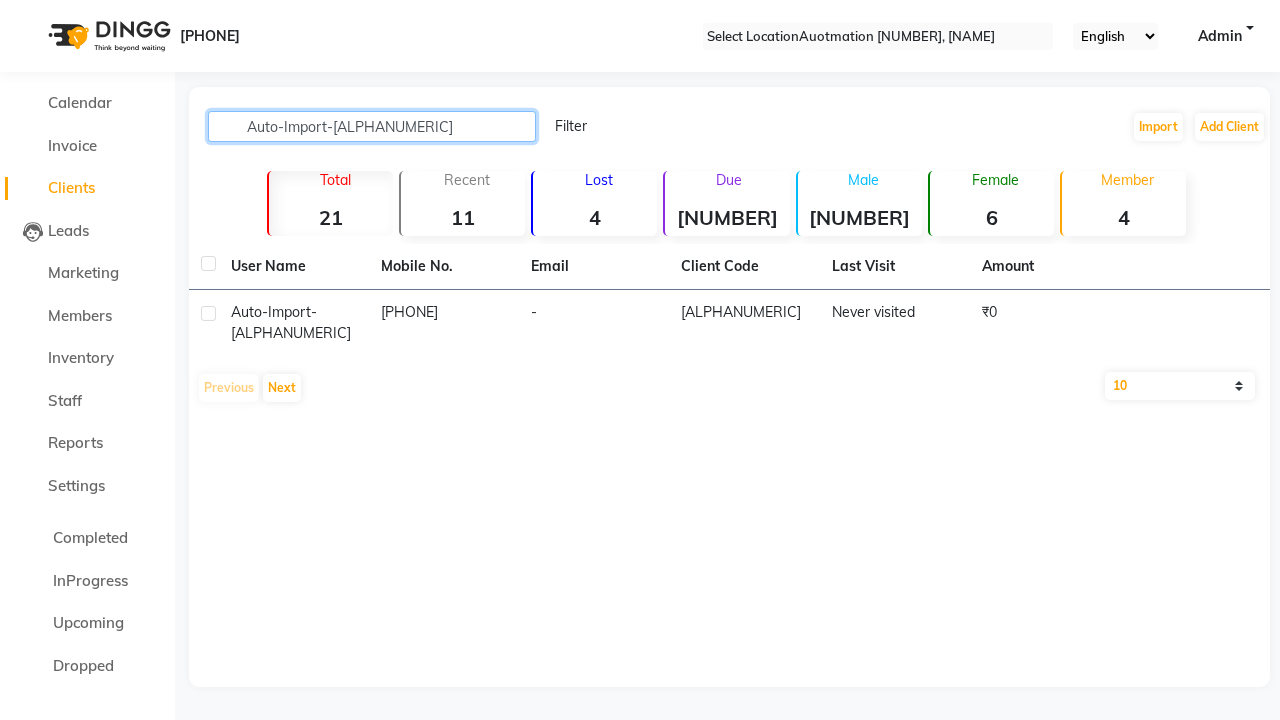type on "Auto-Import-[ALPHANUMERIC]" 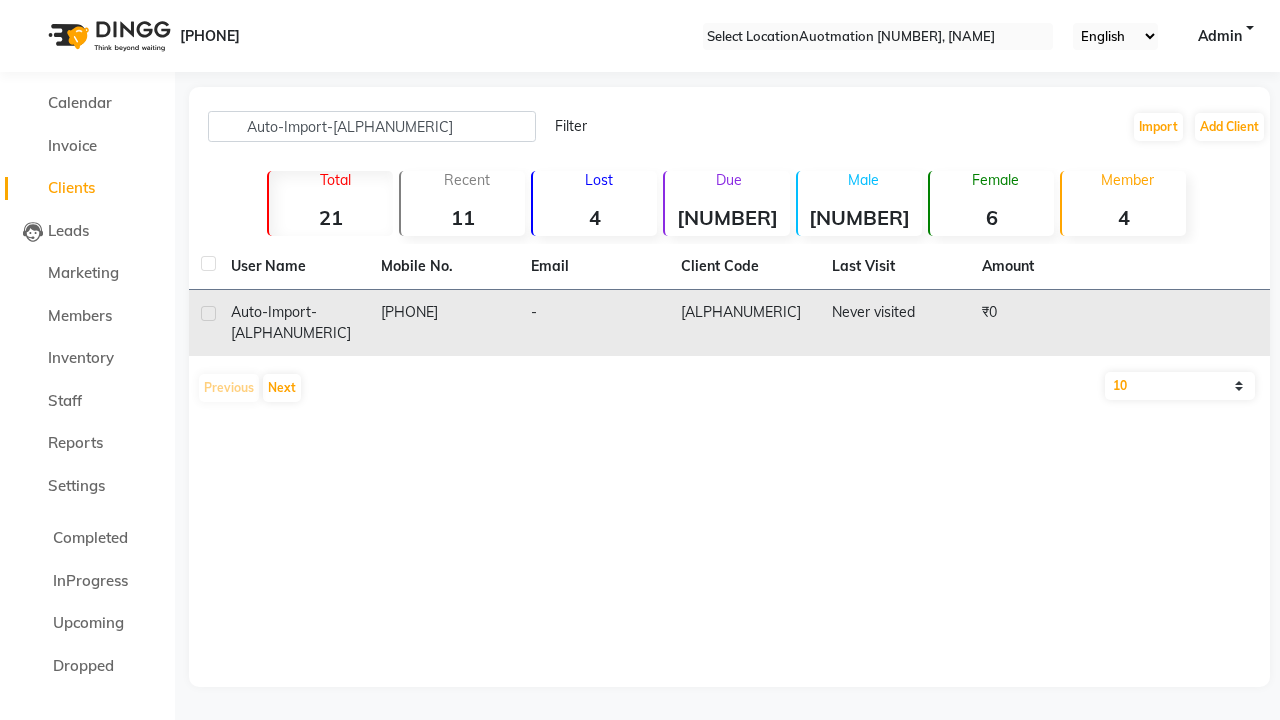 click on "[ALPHANUMERIC]" at bounding box center [744, 323] 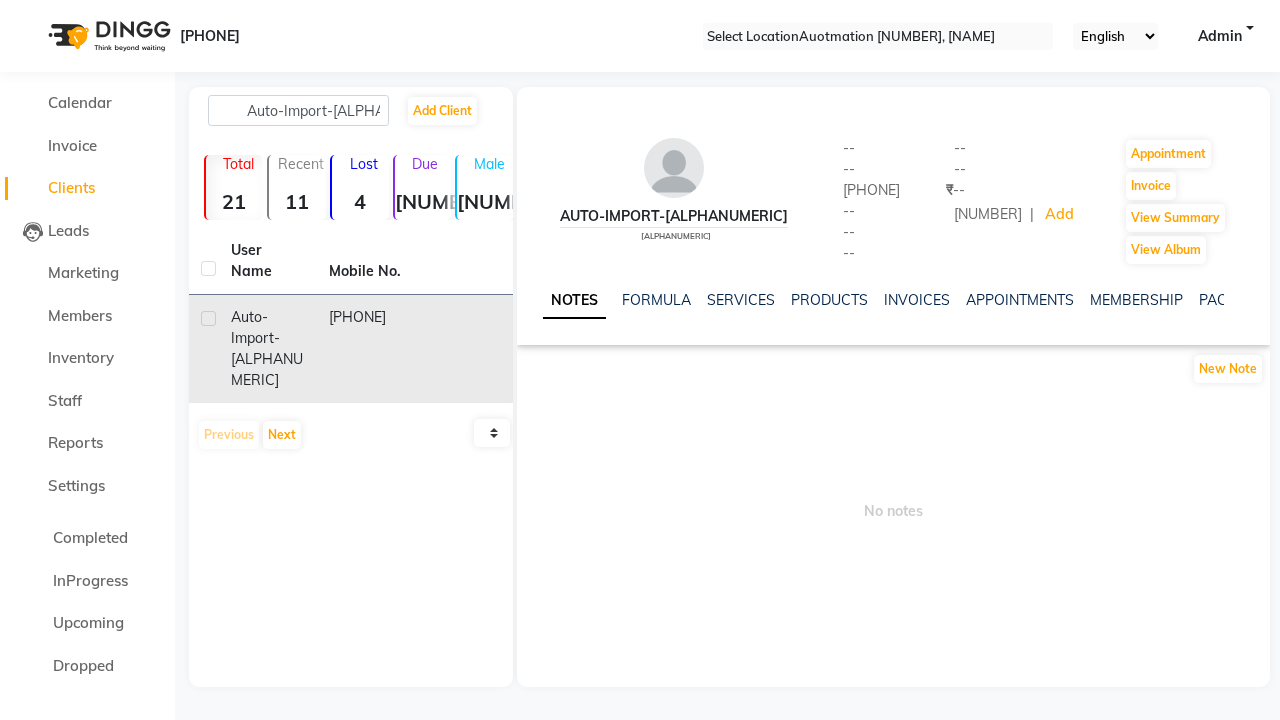 click on "POINTS" at bounding box center [1503, 300] 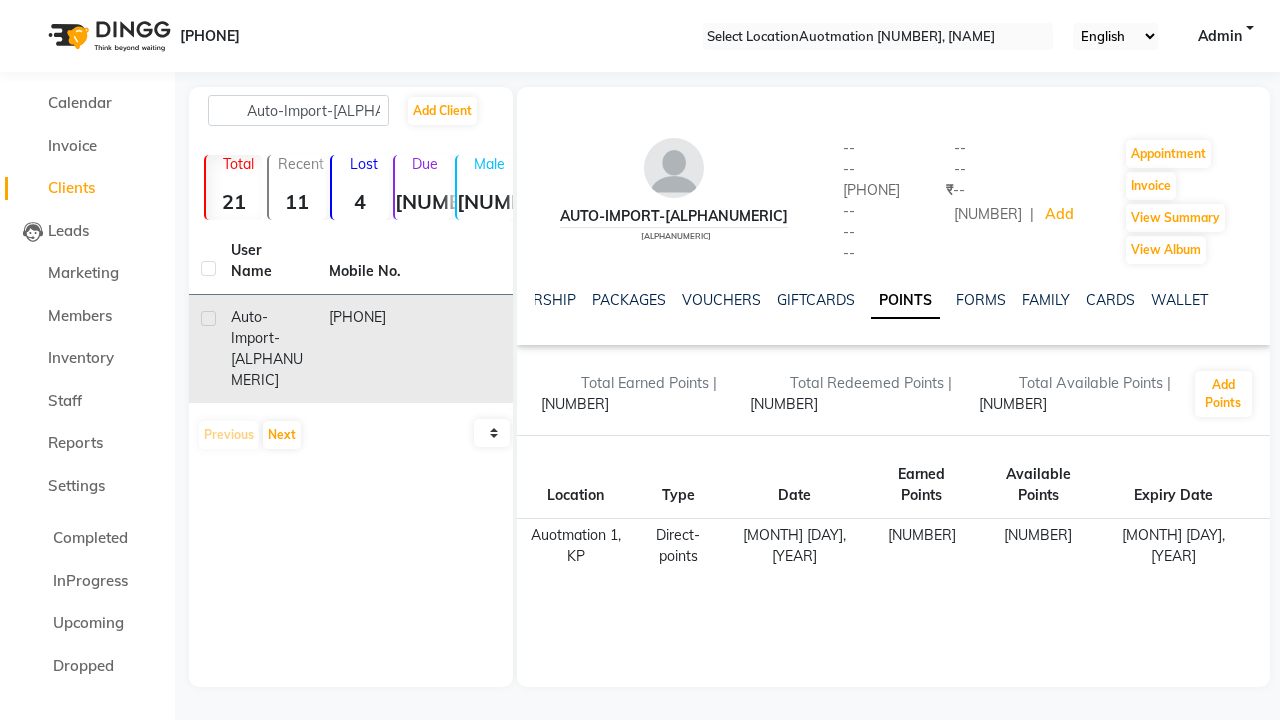scroll, scrollTop: 0, scrollLeft: 467, axis: horizontal 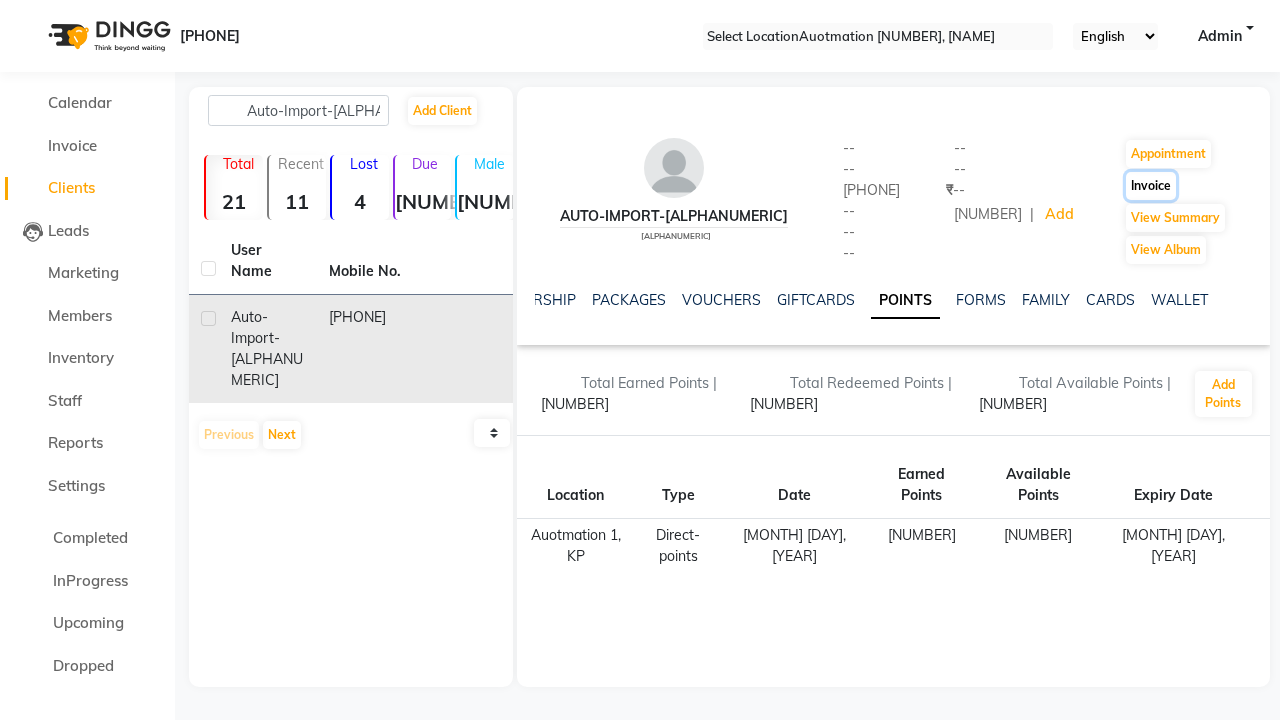 click on "Invoice" at bounding box center (1168, 154) 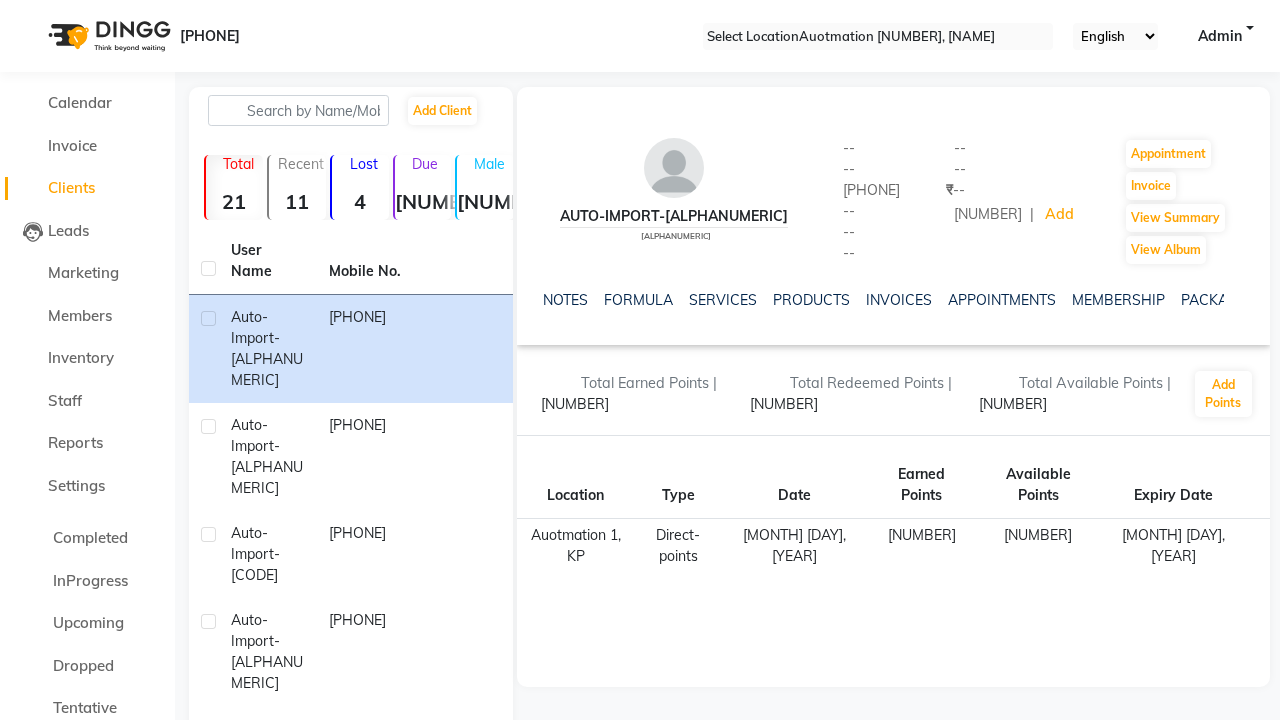 click on "Admin" at bounding box center [1220, 36] 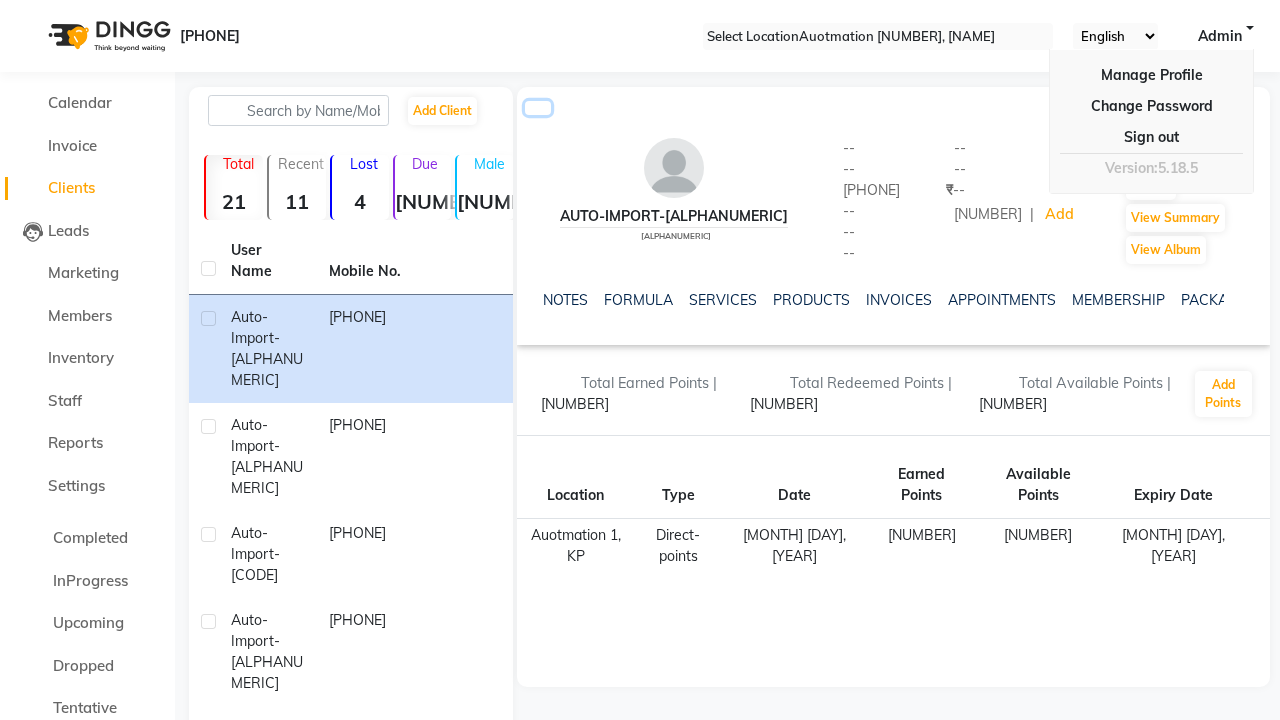click at bounding box center (538, 108) 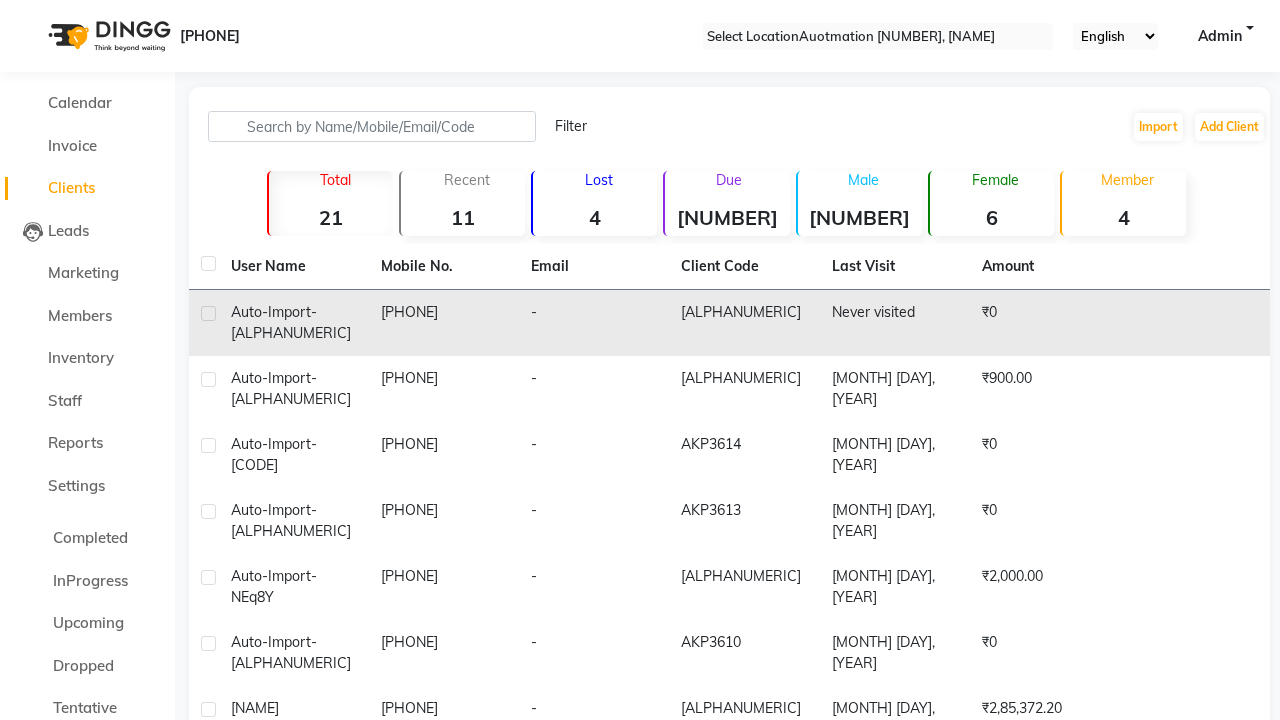 click at bounding box center [208, 313] 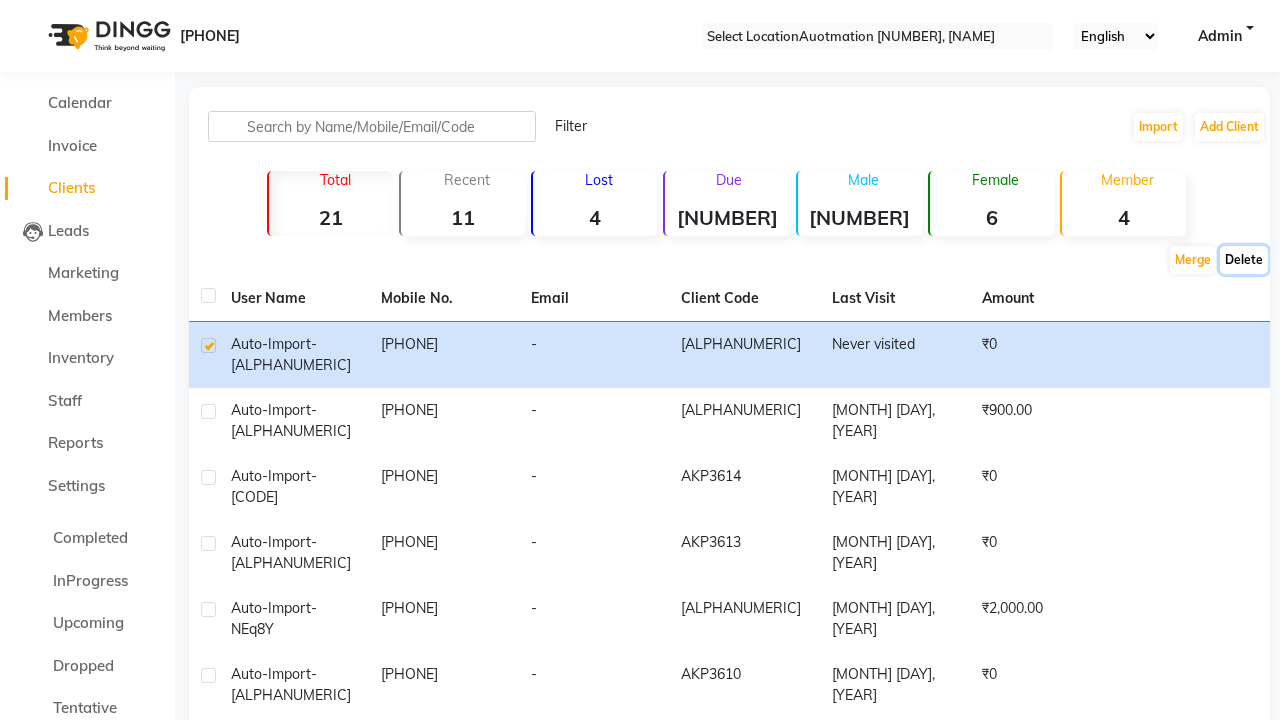 click on "Delete" at bounding box center [1193, 260] 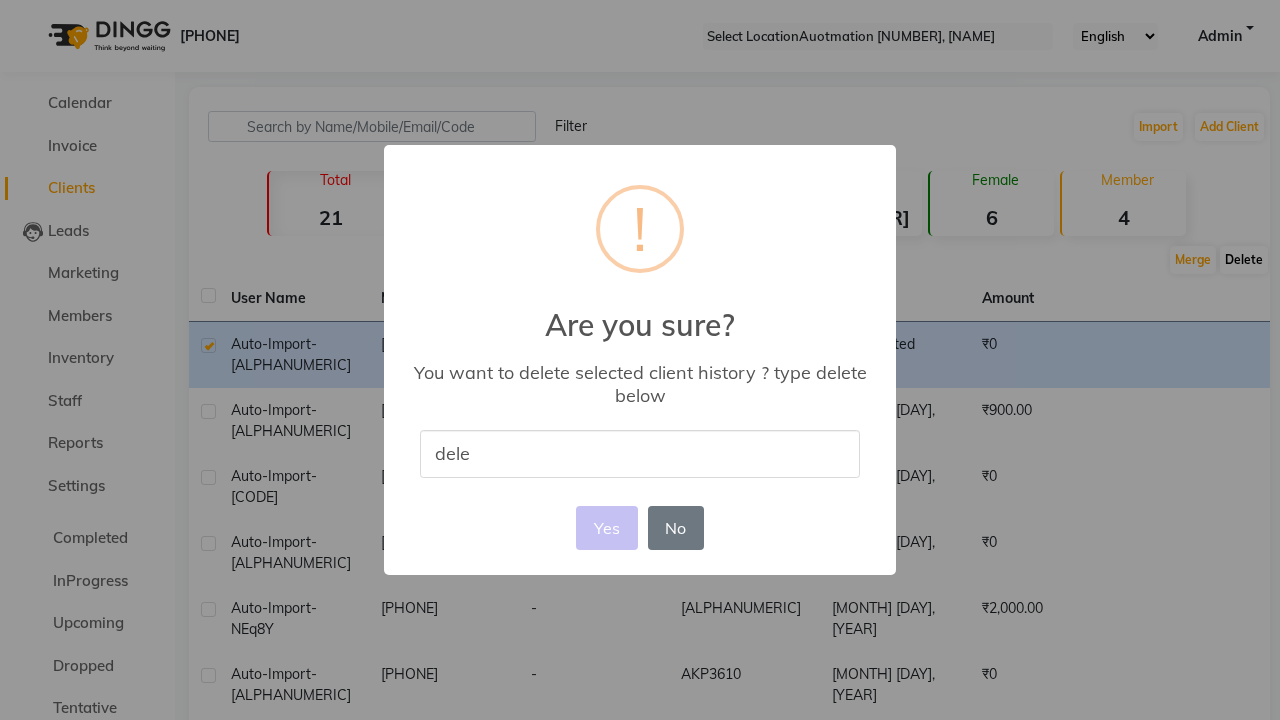 type on "delet" 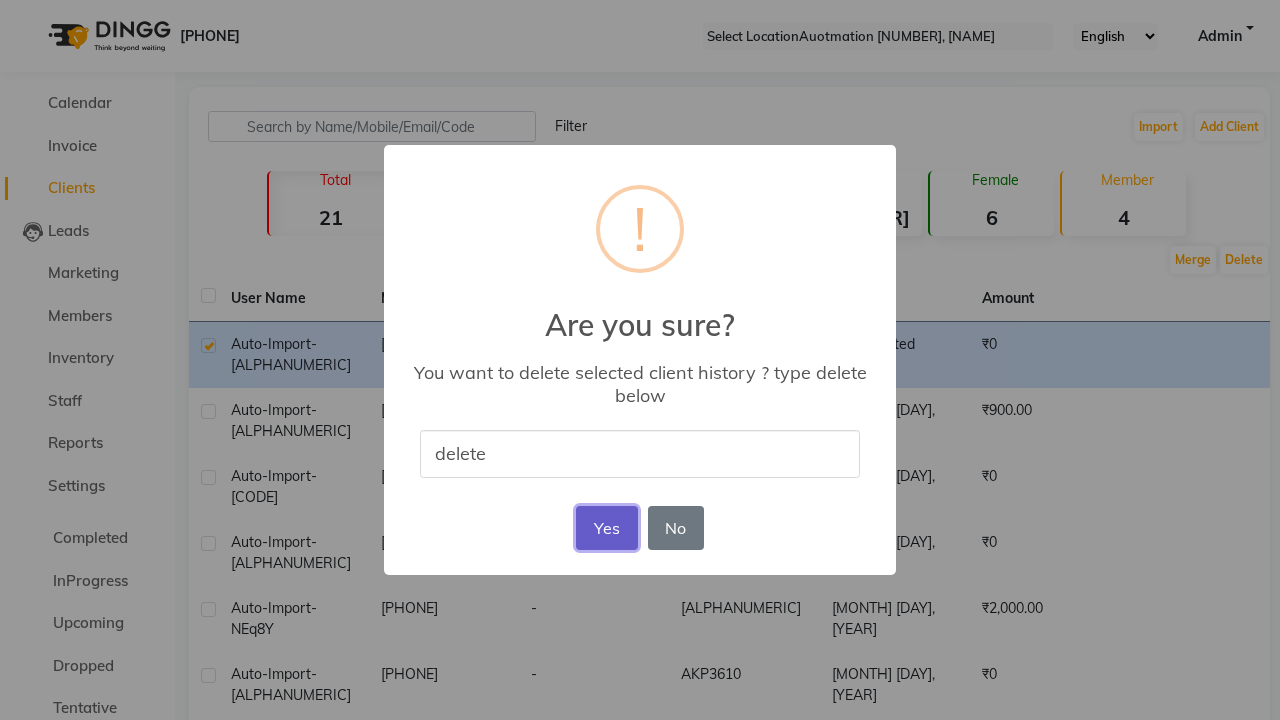 click on "Yes" at bounding box center [606, 528] 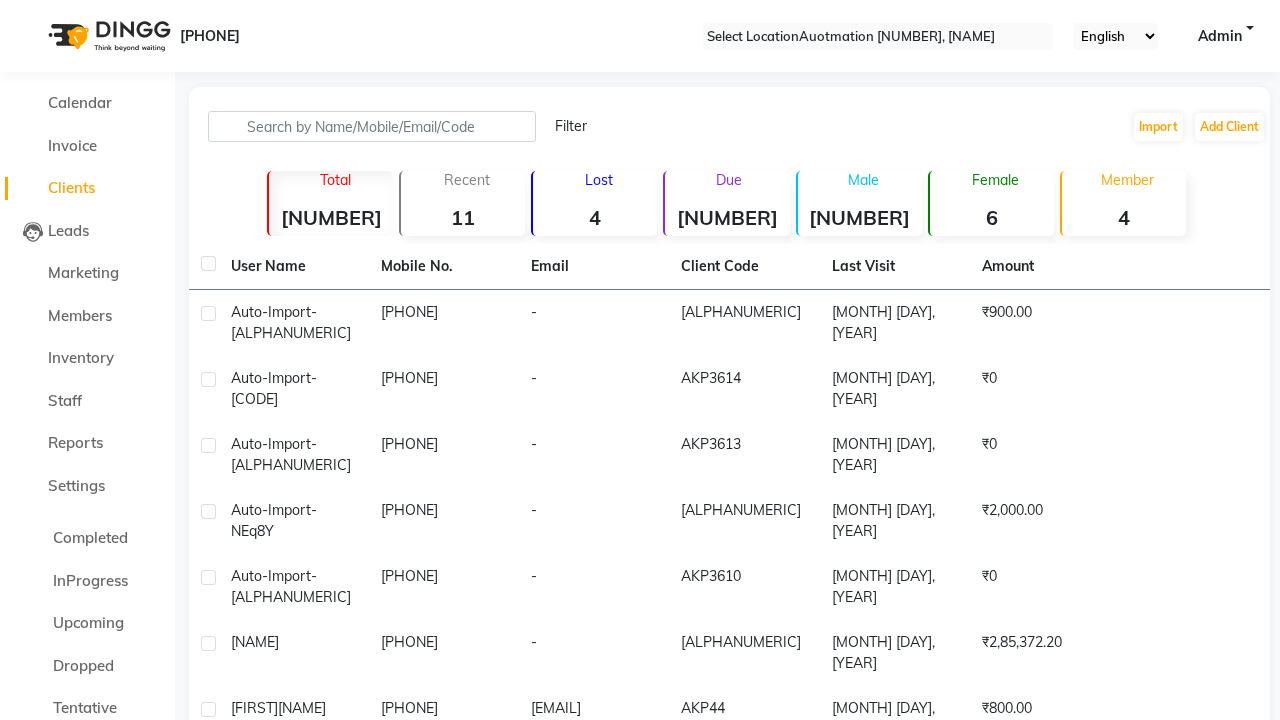 click on "User history remove successfully." at bounding box center (640, 1050) 